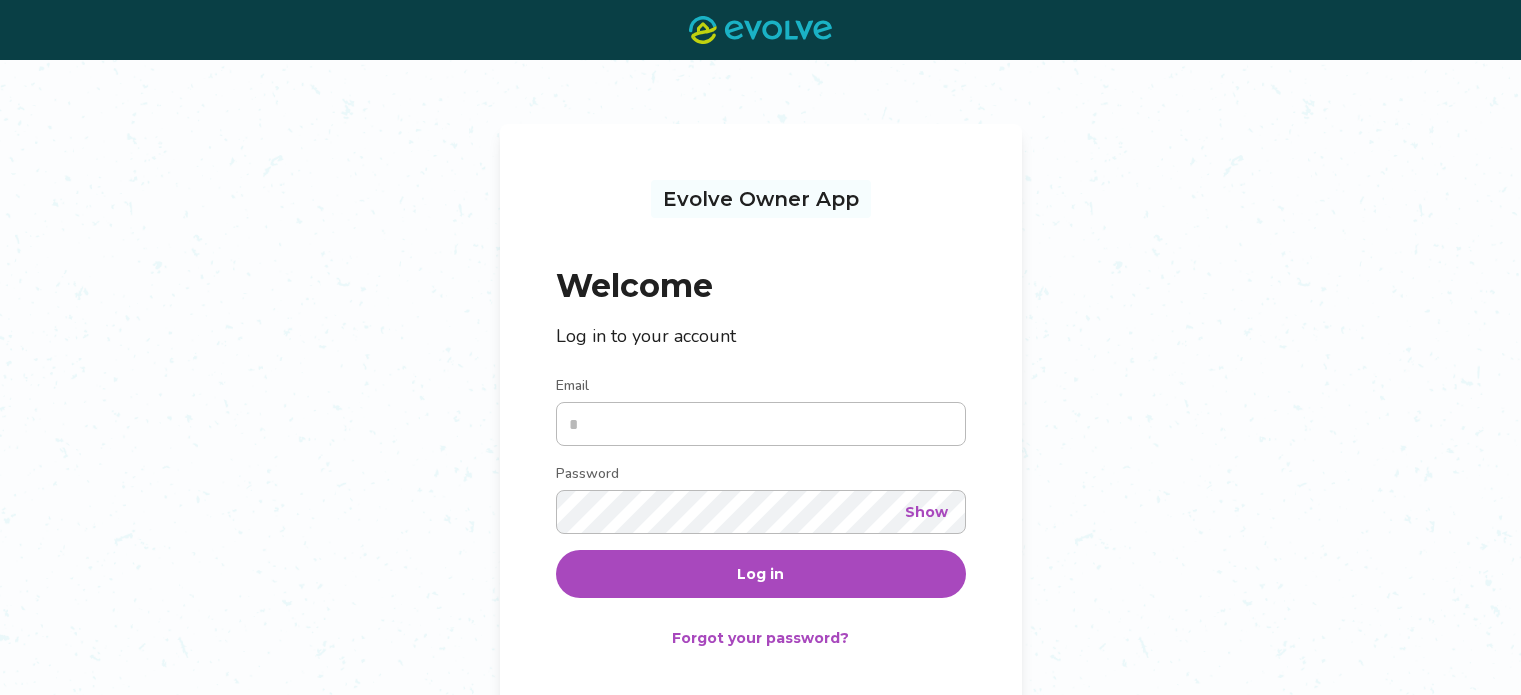 scroll, scrollTop: 0, scrollLeft: 0, axis: both 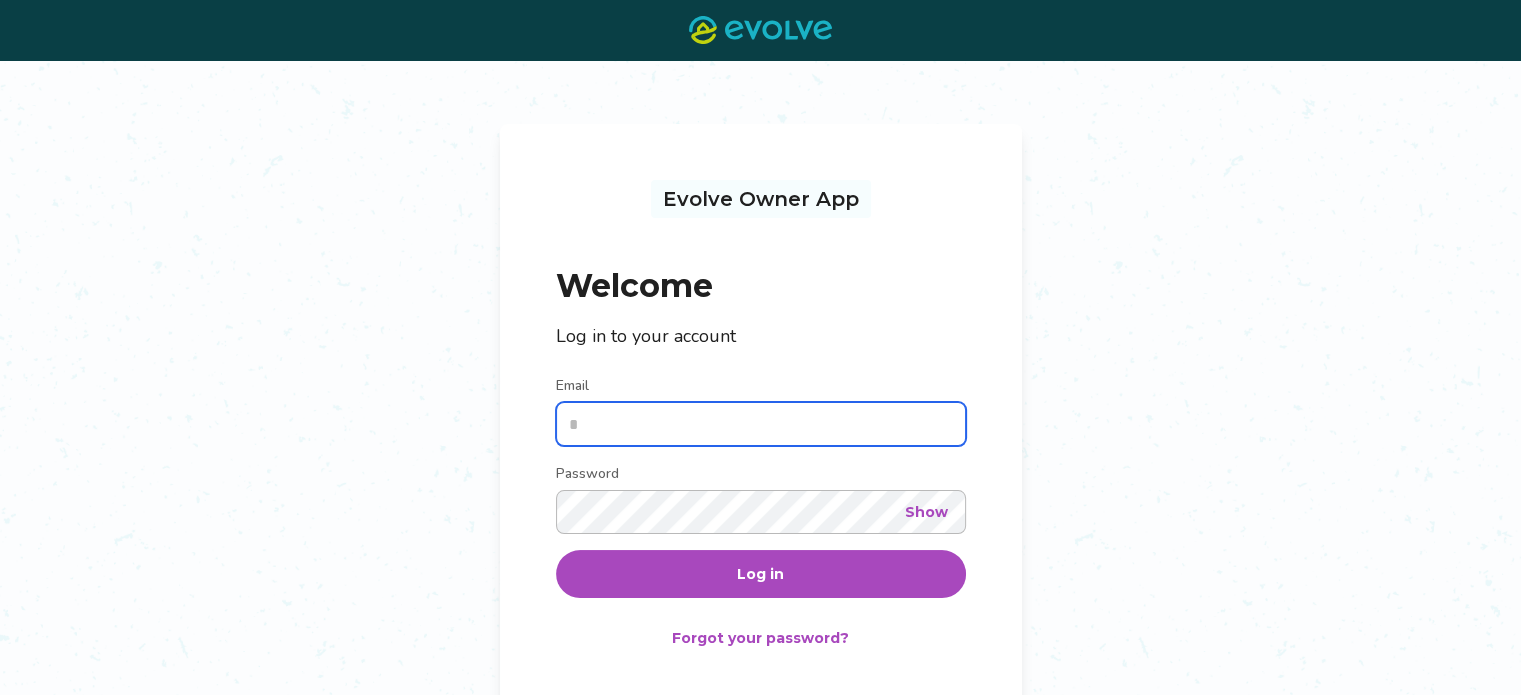 type on "**********" 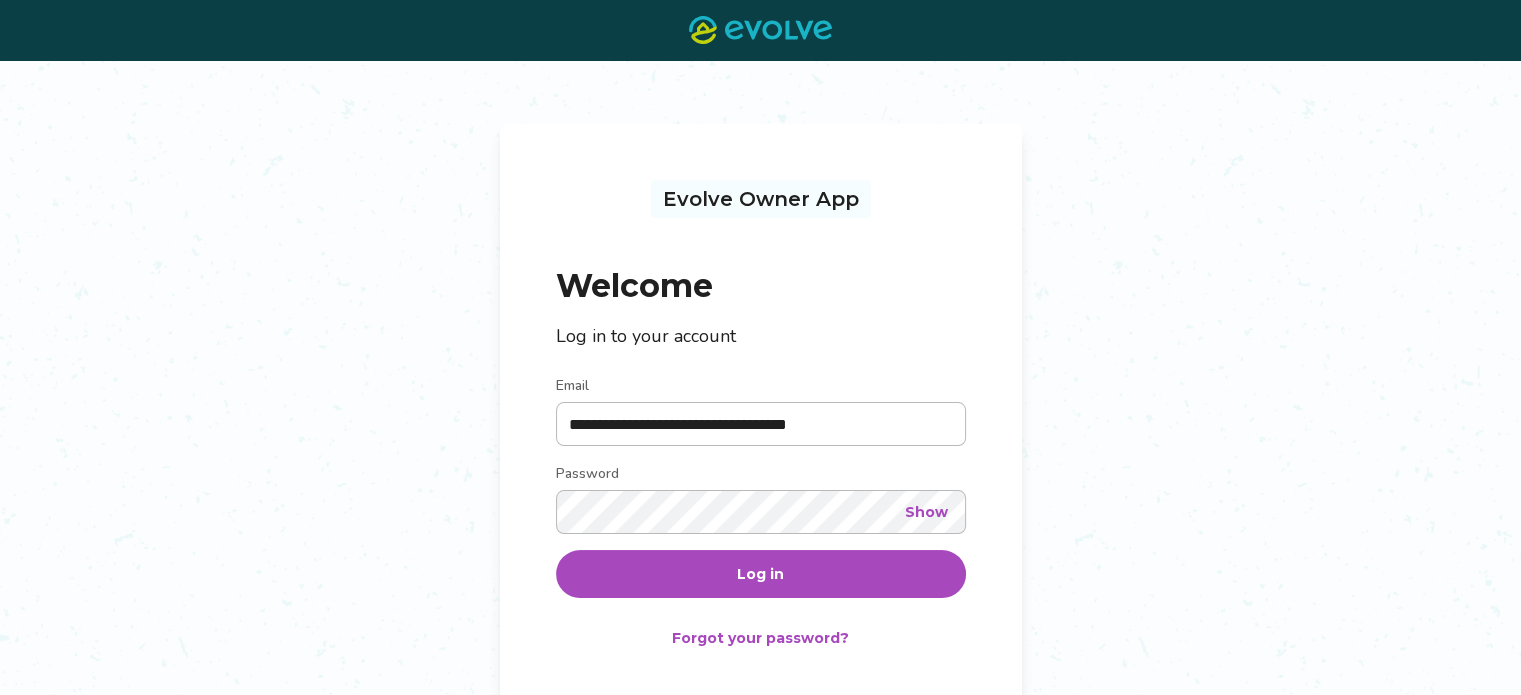 click on "Log in" at bounding box center [760, 574] 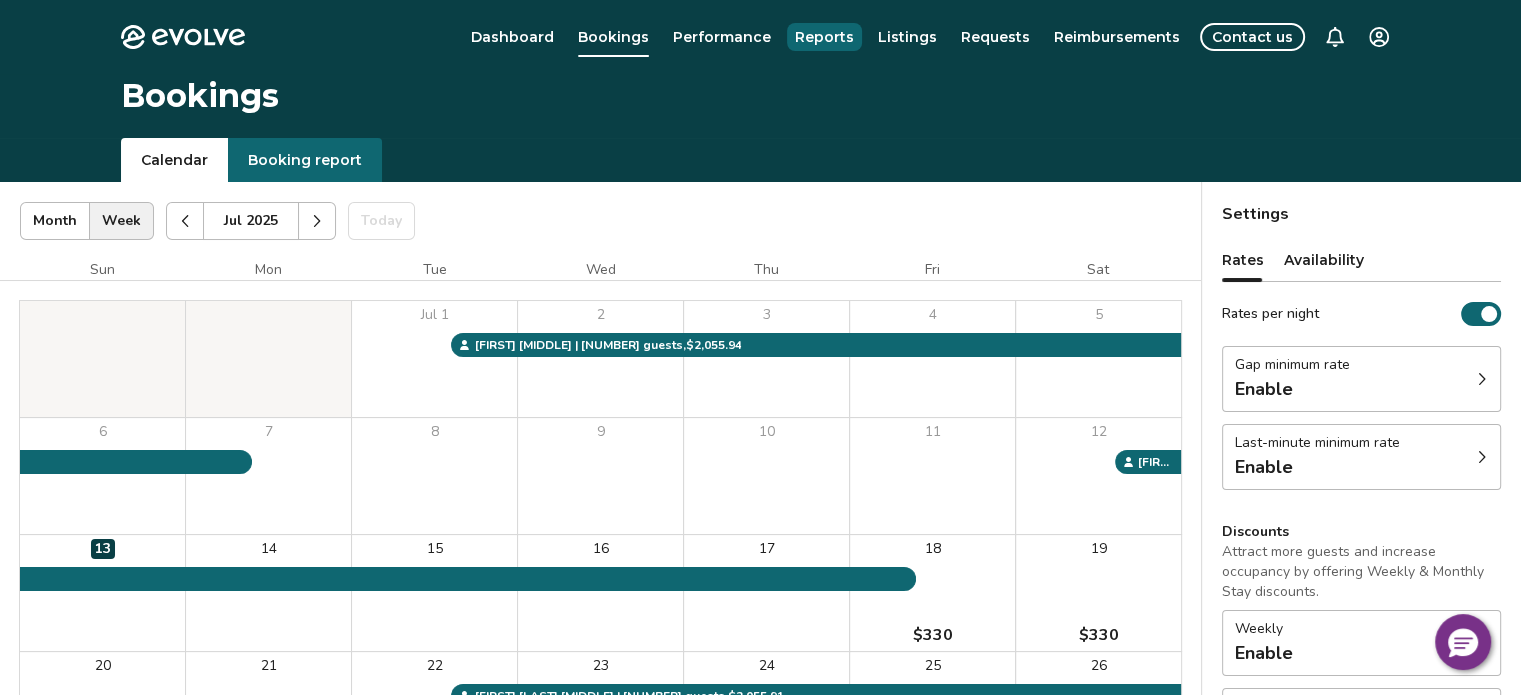 click on "Reports" at bounding box center (824, 37) 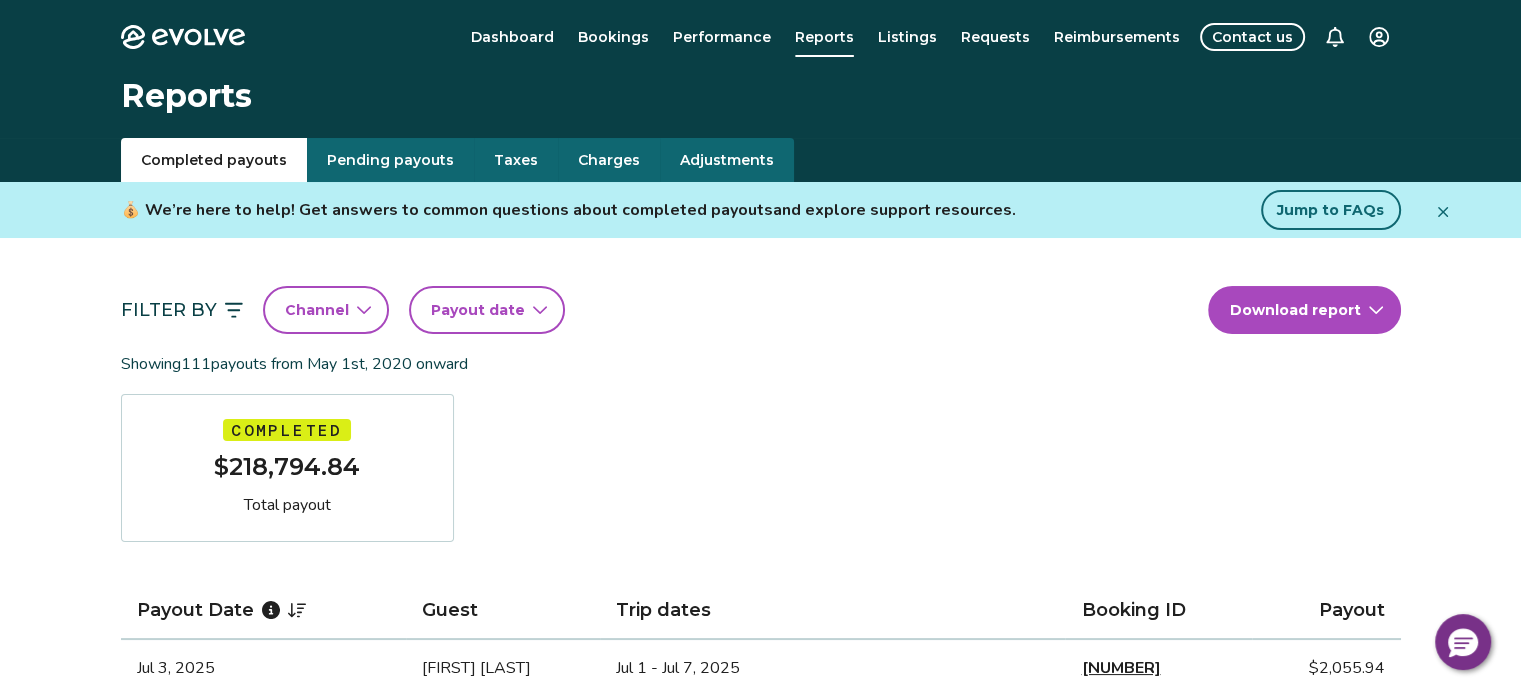 click on "Payout date" at bounding box center (478, 310) 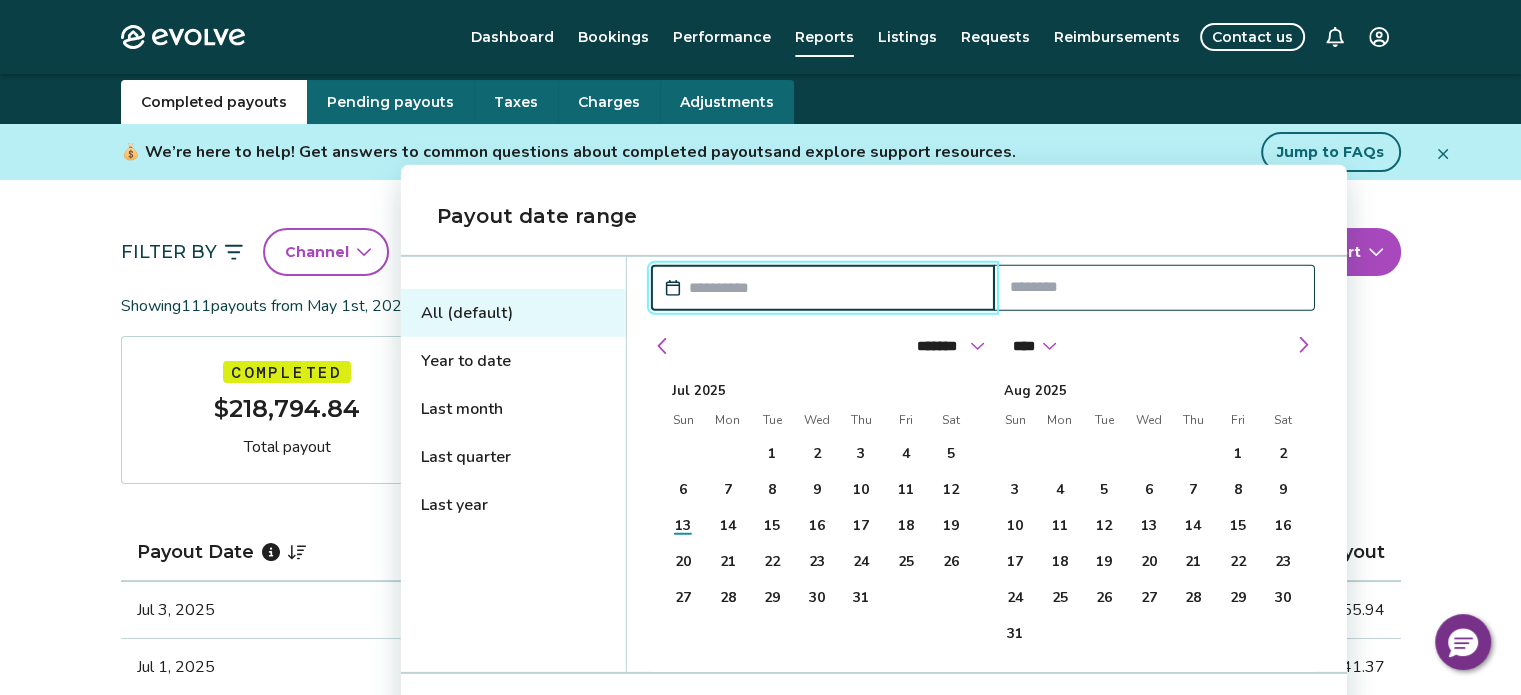 scroll, scrollTop: 200, scrollLeft: 0, axis: vertical 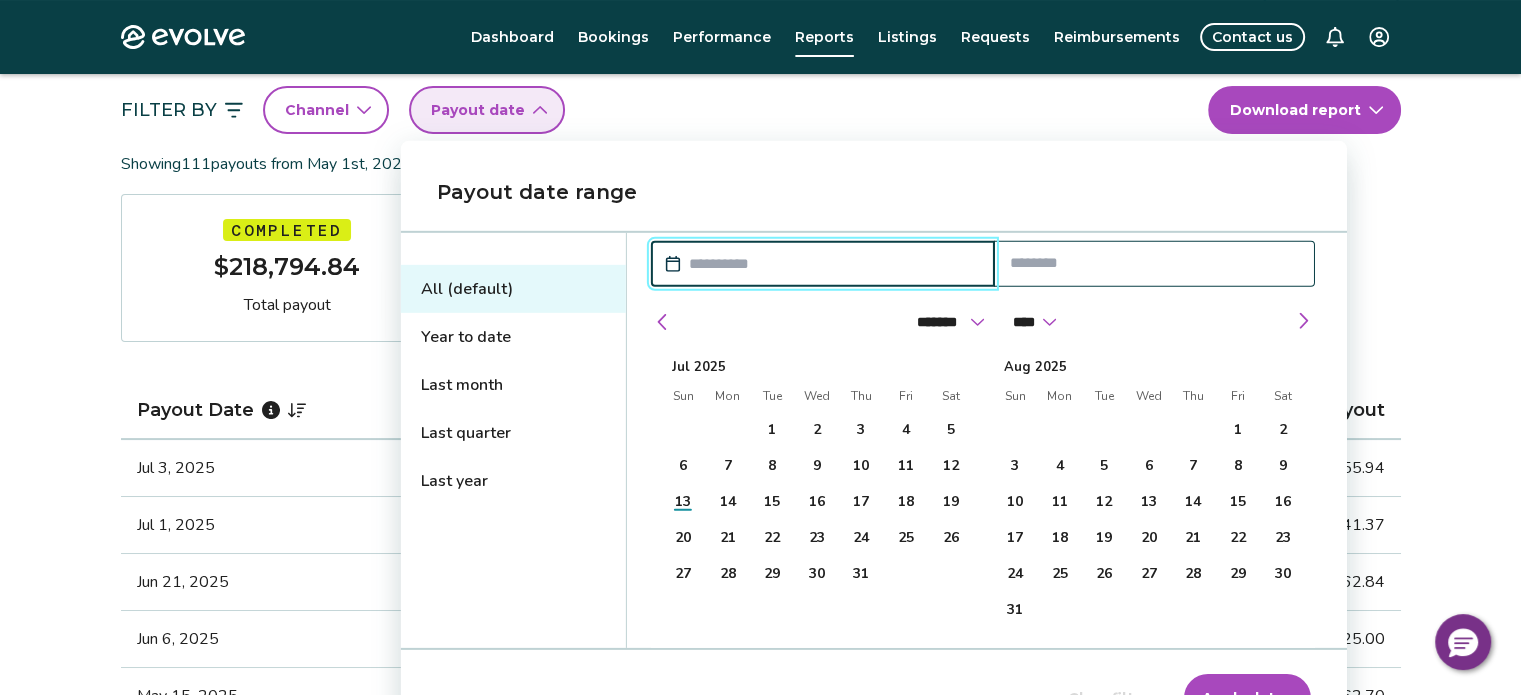 click on "Last year" at bounding box center (513, 481) 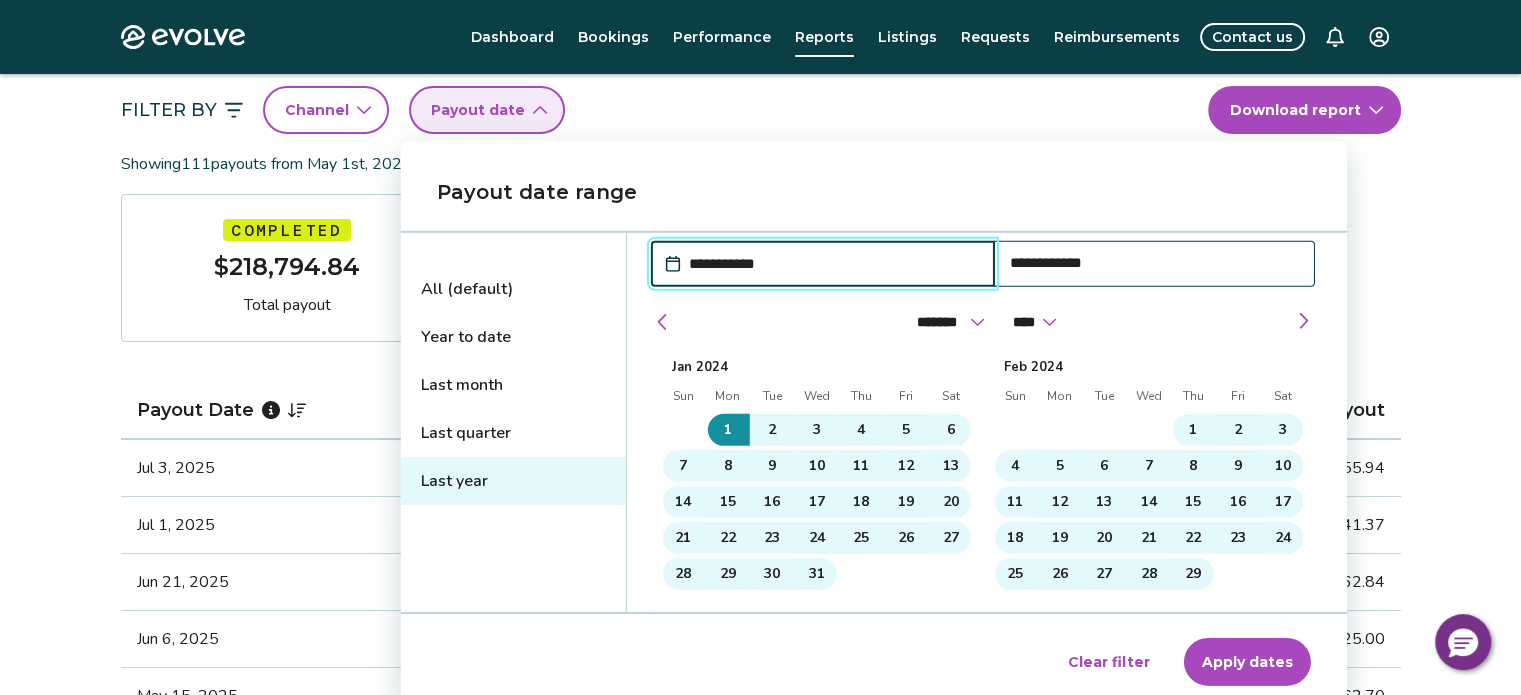 click on "Apply dates" at bounding box center (1247, 662) 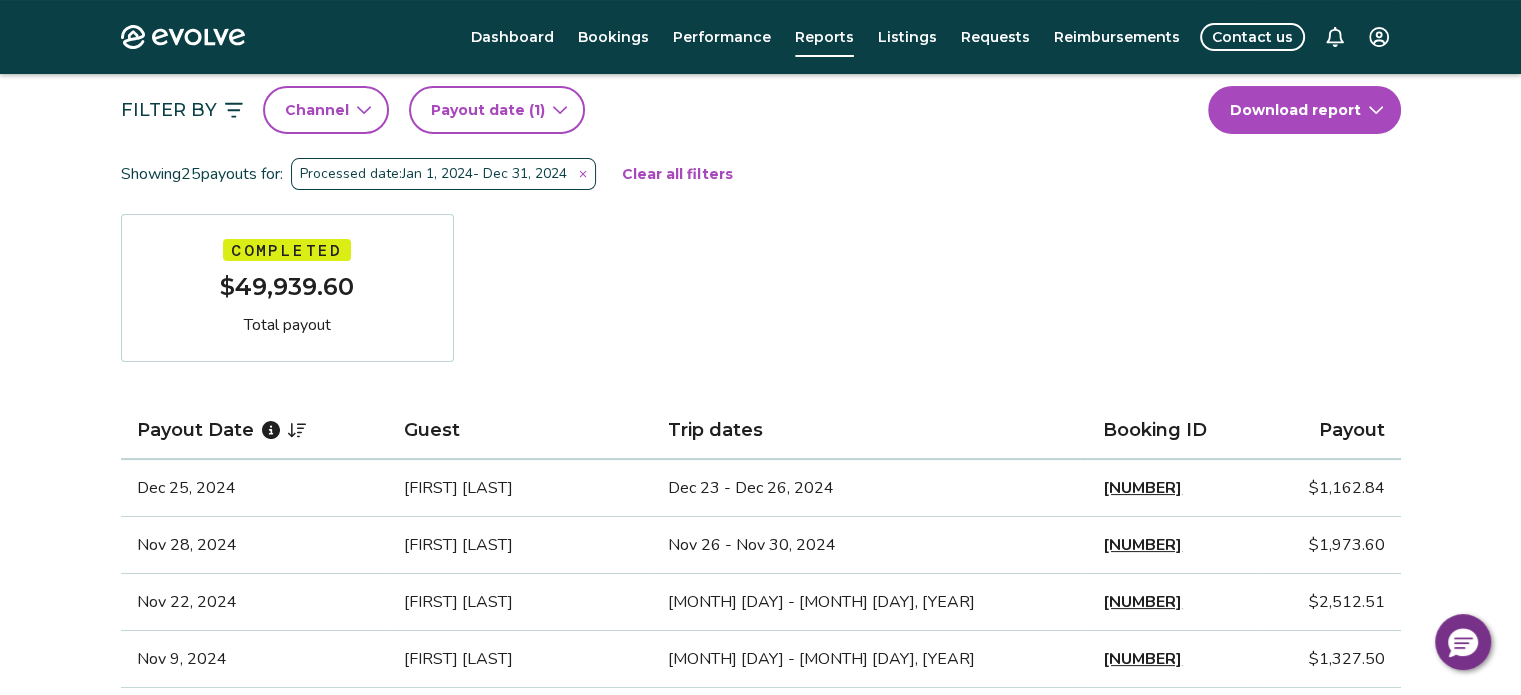 click on "[MONTH] [DAY], [YEAR] [FIRST] [LAST] [MONTH] [DAY] - [MONTH] [DAY], [YEAR] [NUMBER] $[PRICE] [MONTH] [DAY], [YEAR] [FIRST] [LAST] [MONTH] [DAY] - [MONTH] [DAY], [YEAR] [NUMBER] $[PRICE] [MONTH] [DAY], [YEAR] [FIRST] [LAST] [MONTH] [DAY] - [MONTH] [DAY], [YEAR] [NUMBER] $[PRICE] [MONTH] [DAY], [YEAR] [FIRST] [LAST] [MONTH] [DAY] - [MONTH] [DAY], [YEAR] [NUMBER] $[PRICE] [MONTH] [DAY], [YEAR] [FIRST] [LAST] [MONTH] [DAY] - [MONTH] [DAY], [YEAR] [NUMBER] $[PRICE] [MONTH] [DAY], [YEAR] [FIRST] [LAST] [MONTH] [DAY] - [MONTH] [DAY], [YEAR] [NUMBER] $[PRICE] [MONTH] [DAY], [YEAR] [FIRST] [LAST] [MONTH] [DAY] - [MONTH] [DAY], [YEAR] [NUMBER] $[PRICE] [MONTH] [DAY], [YEAR] [FIRST] [LAST] [MONTH] [DAY] - [MONTH] [DAY], [YEAR] [NUMBER] $[PRICE]" at bounding box center (760, 1107) 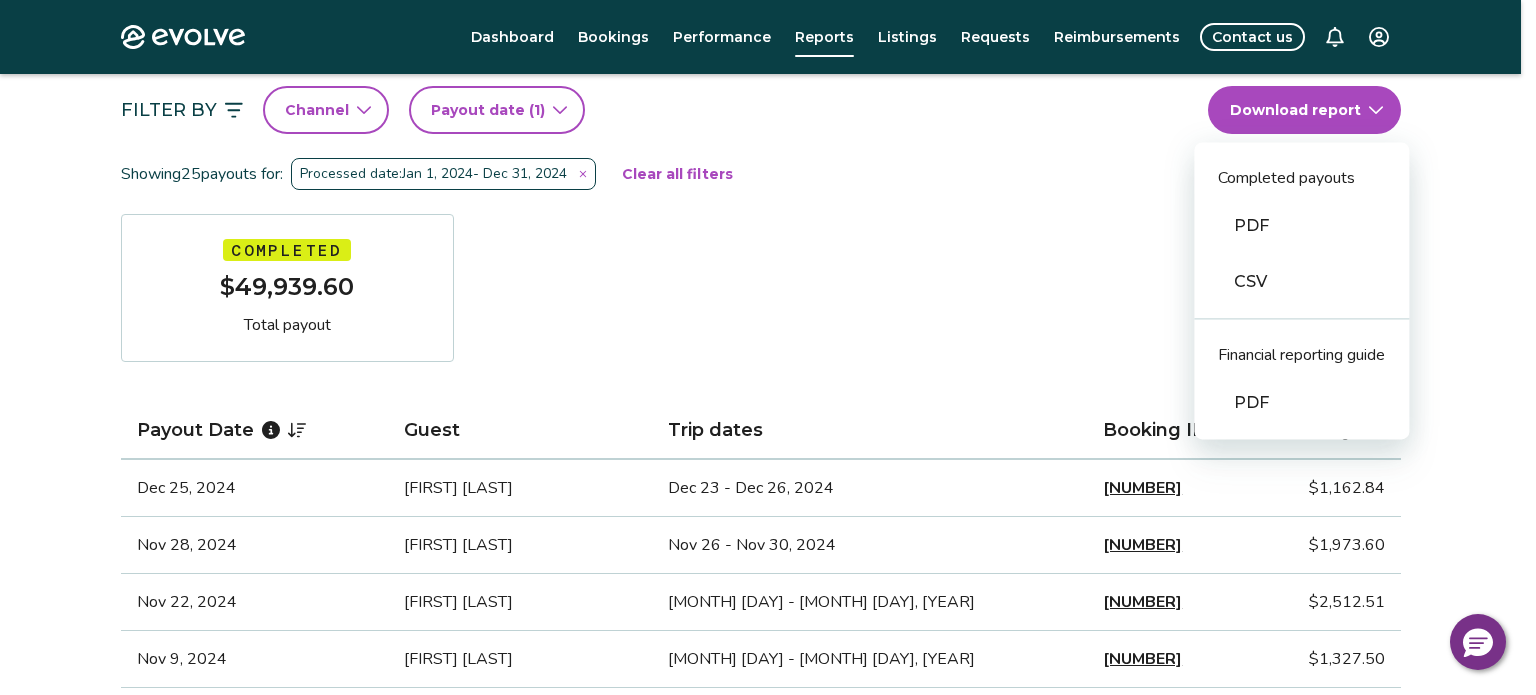 click on "PDF" at bounding box center [1301, 226] 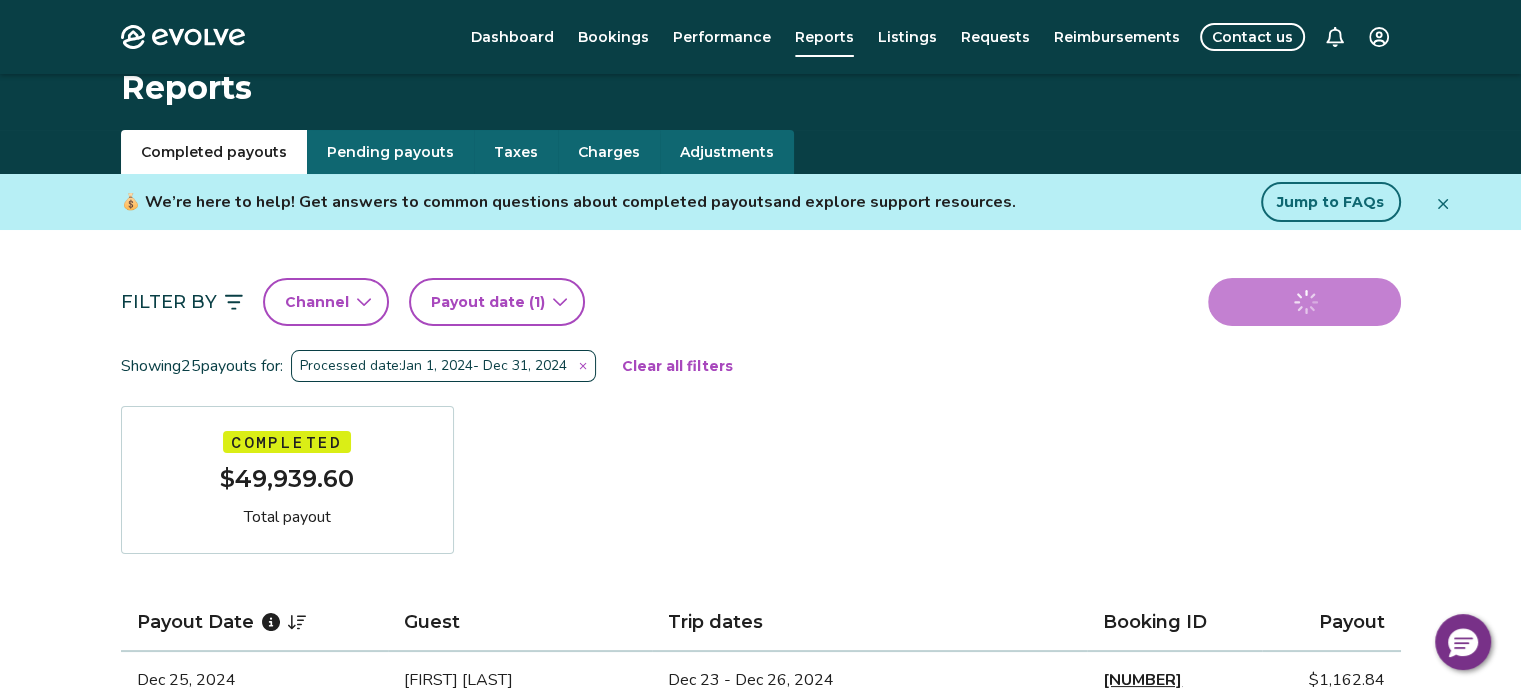 scroll, scrollTop: 0, scrollLeft: 0, axis: both 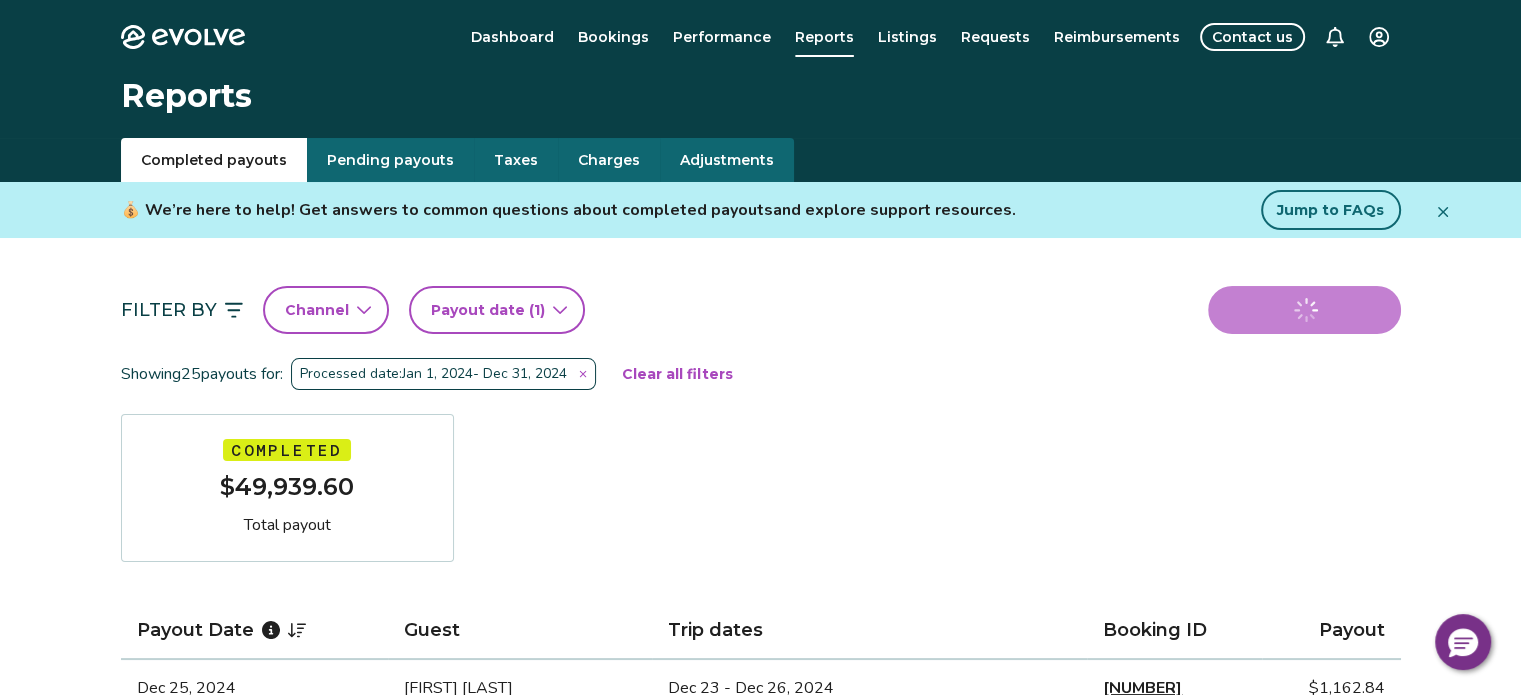 click on "Taxes" at bounding box center [516, 160] 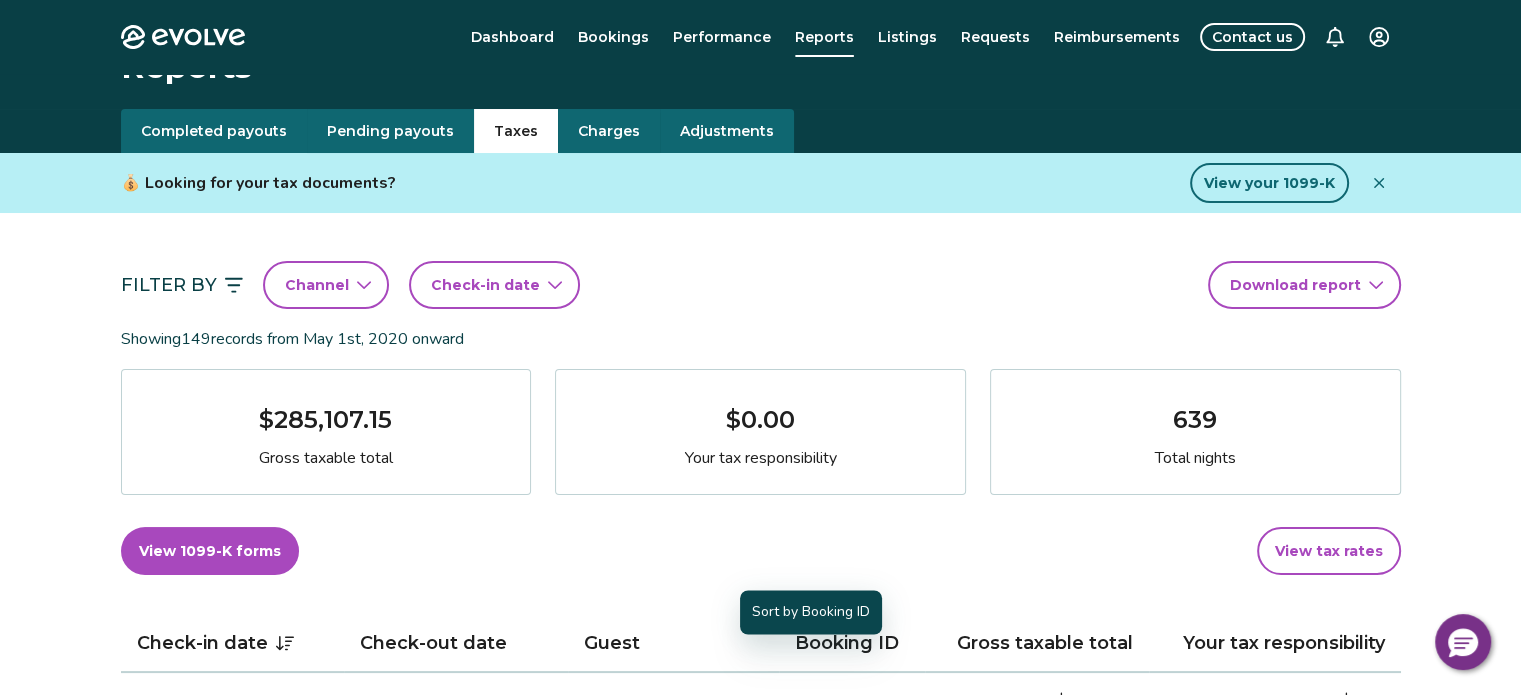 scroll, scrollTop: 0, scrollLeft: 0, axis: both 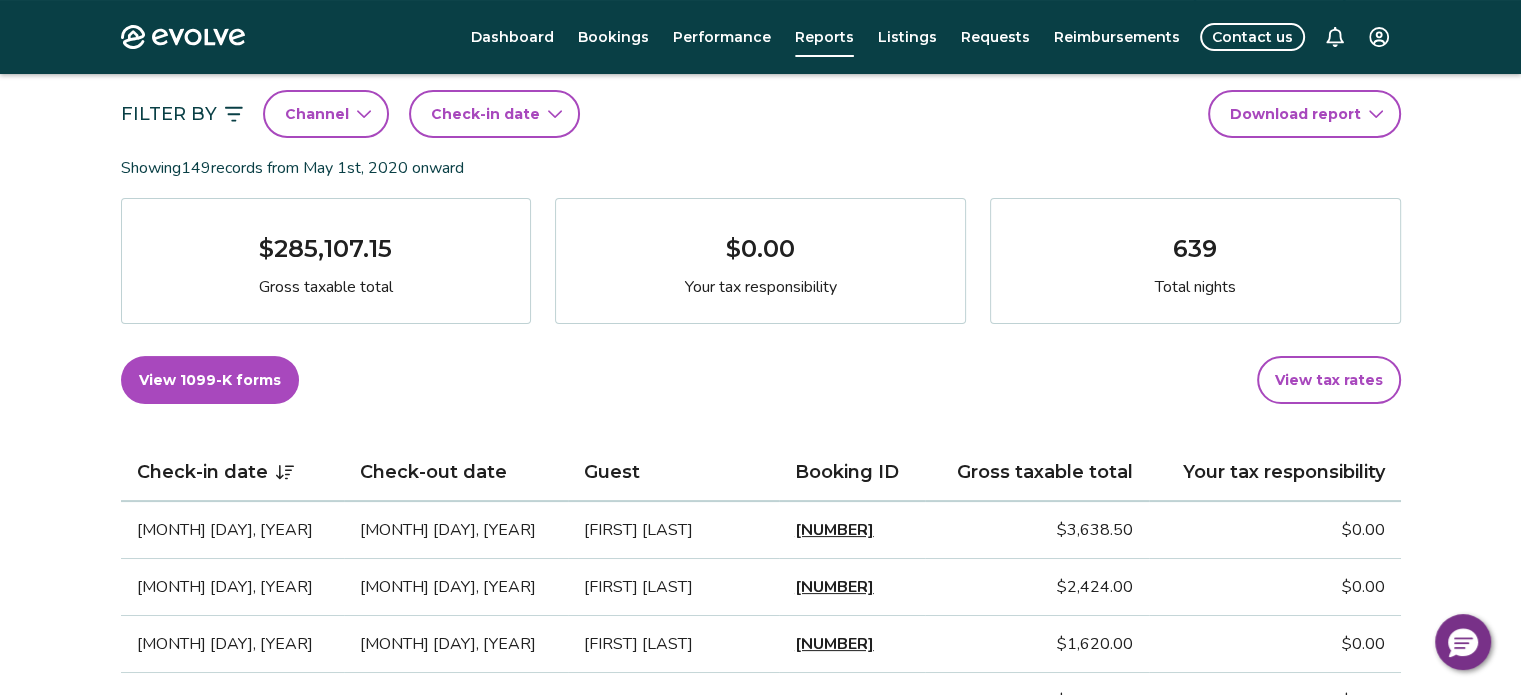 click on "View 1099-K forms" at bounding box center [210, 380] 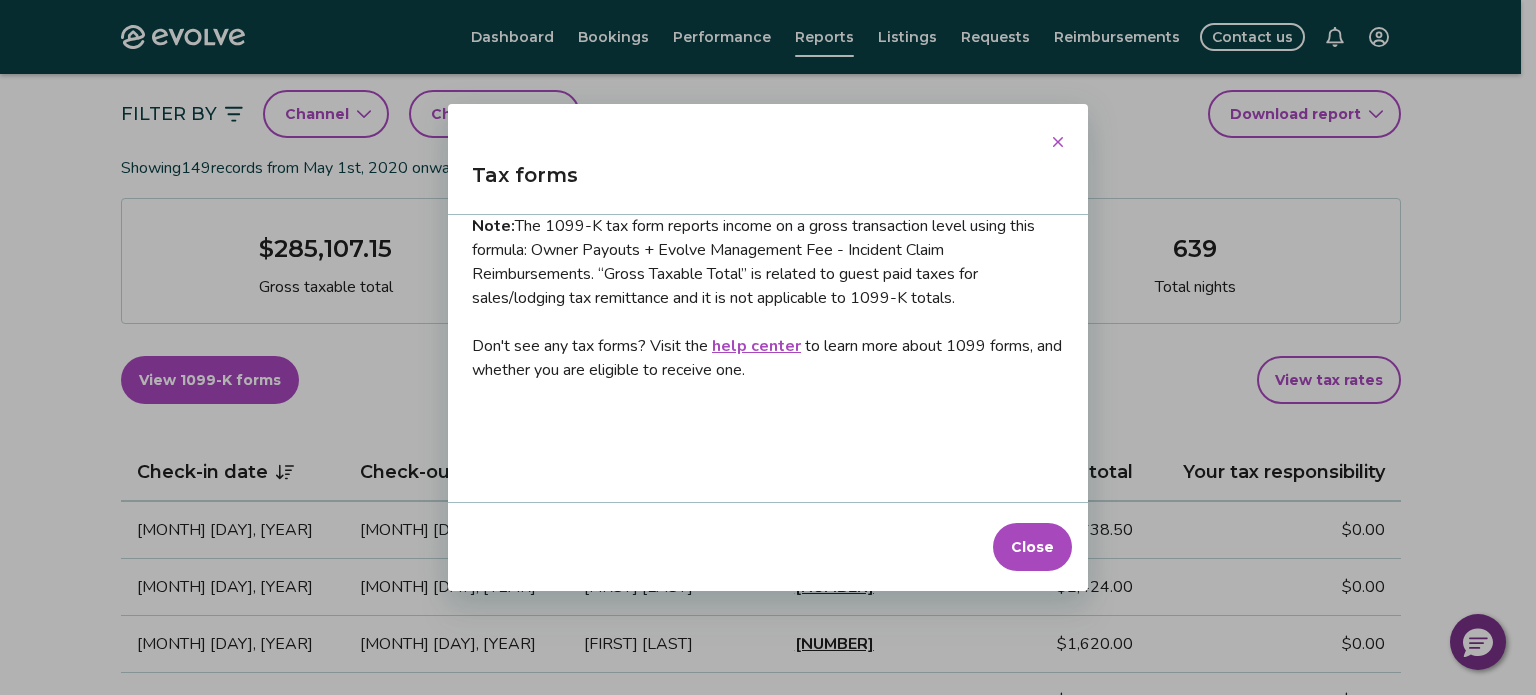 scroll, scrollTop: 39, scrollLeft: 0, axis: vertical 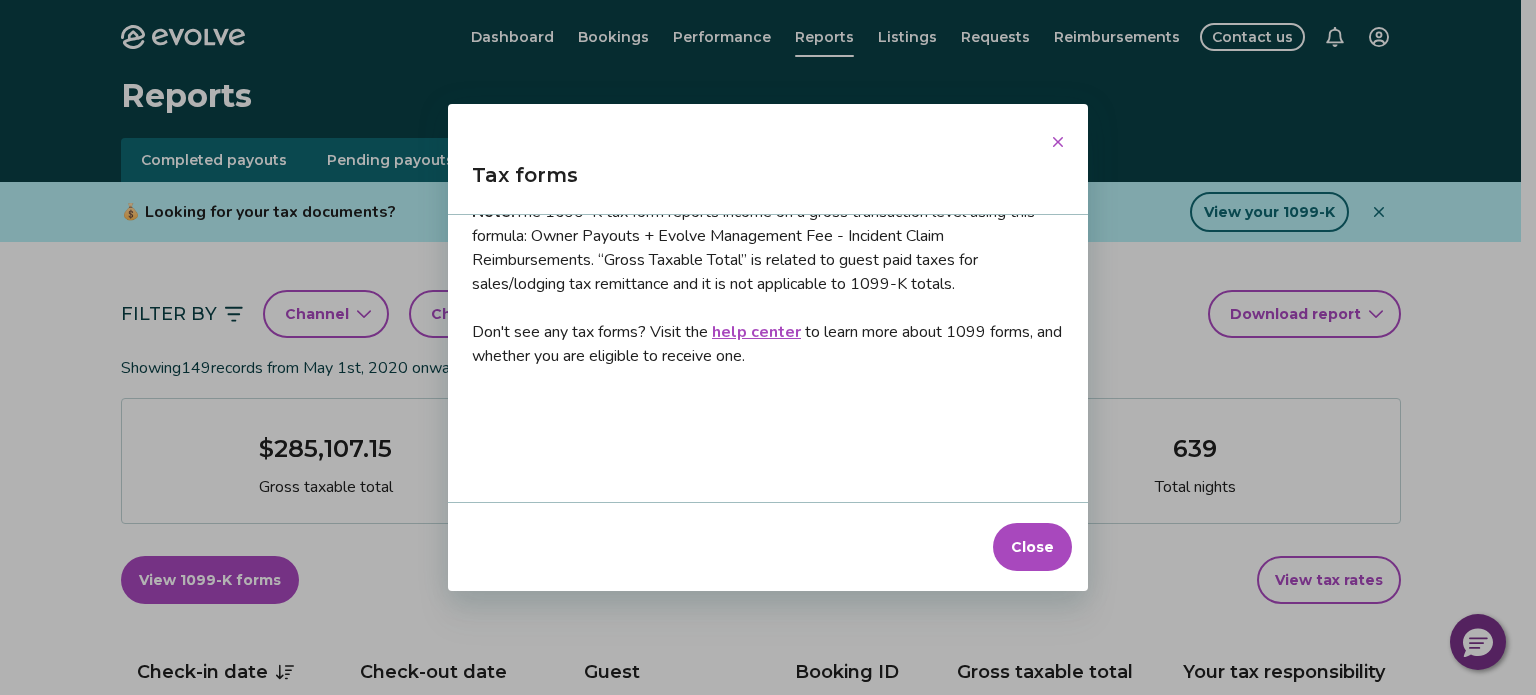 click on "Close" at bounding box center [1032, 547] 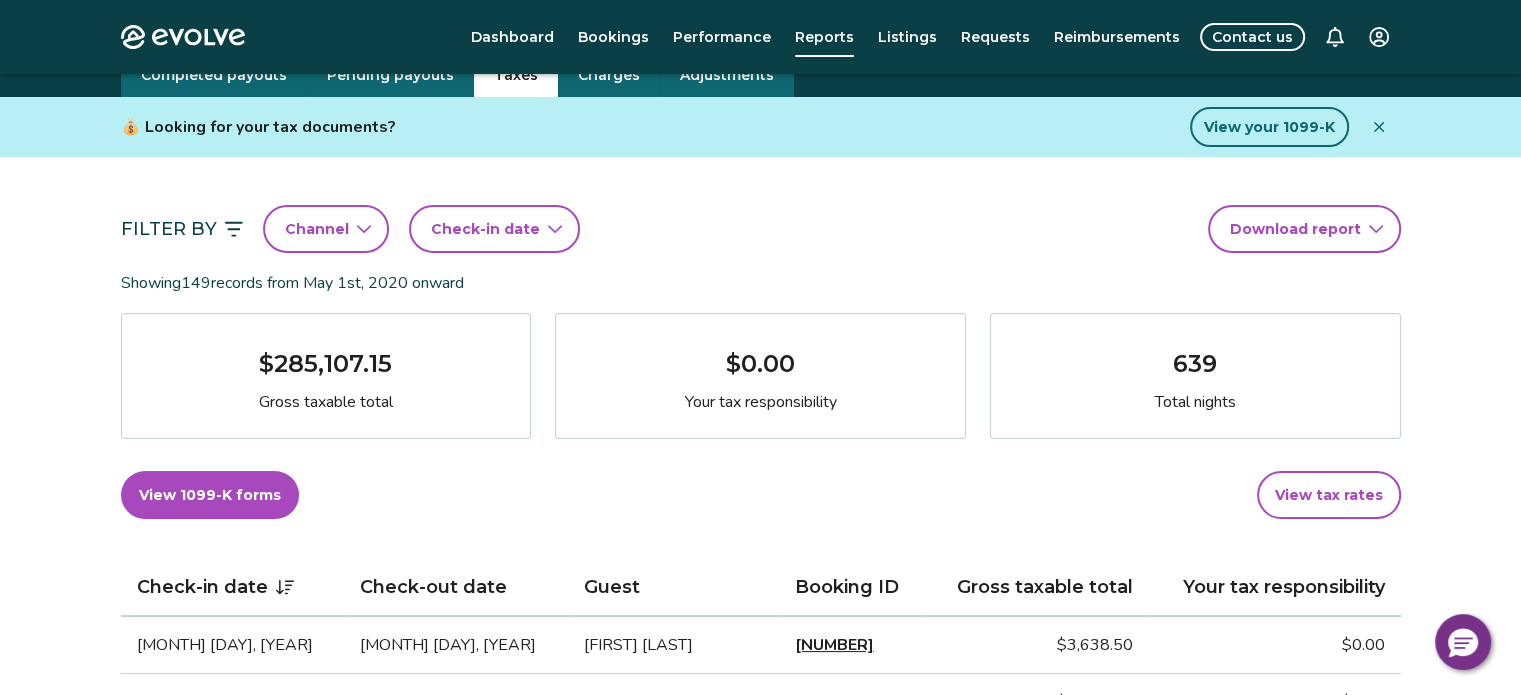scroll, scrollTop: 0, scrollLeft: 0, axis: both 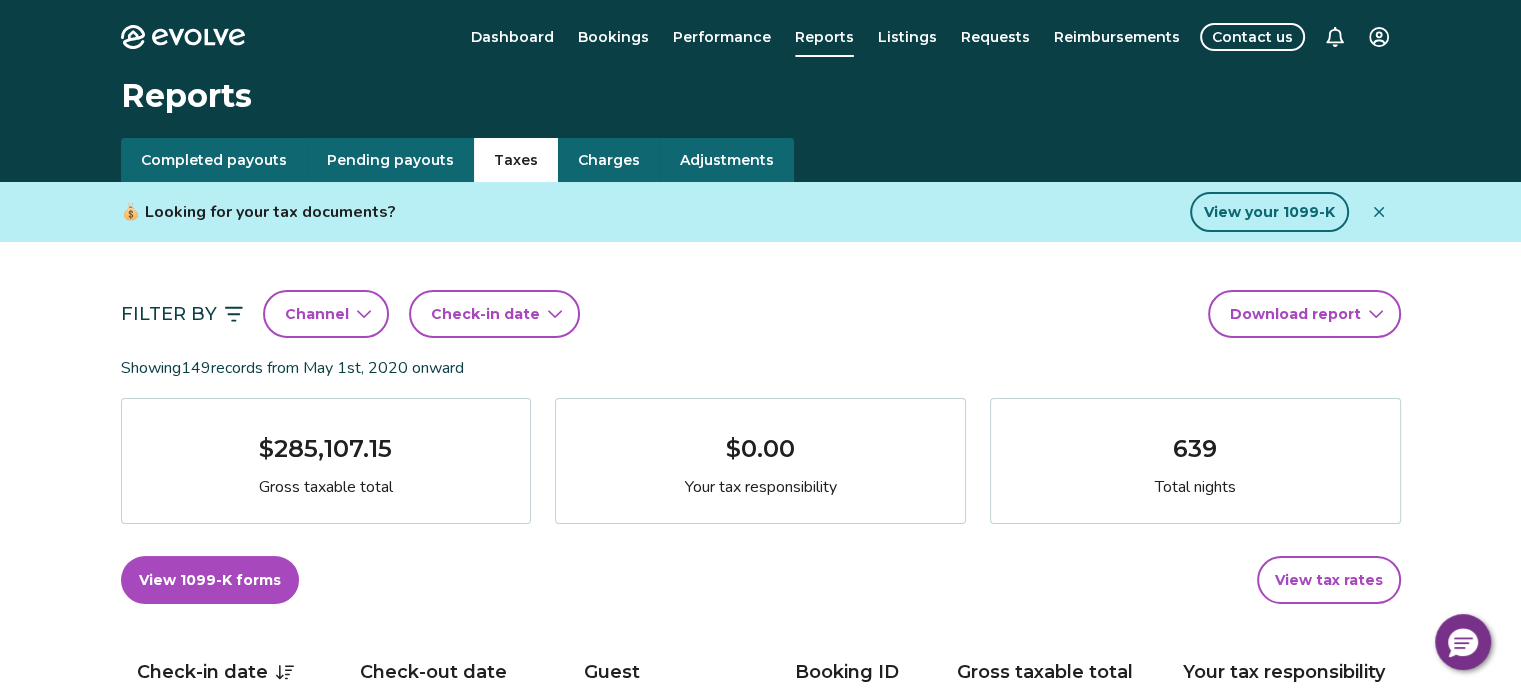 click on "Completed payouts" at bounding box center [214, 160] 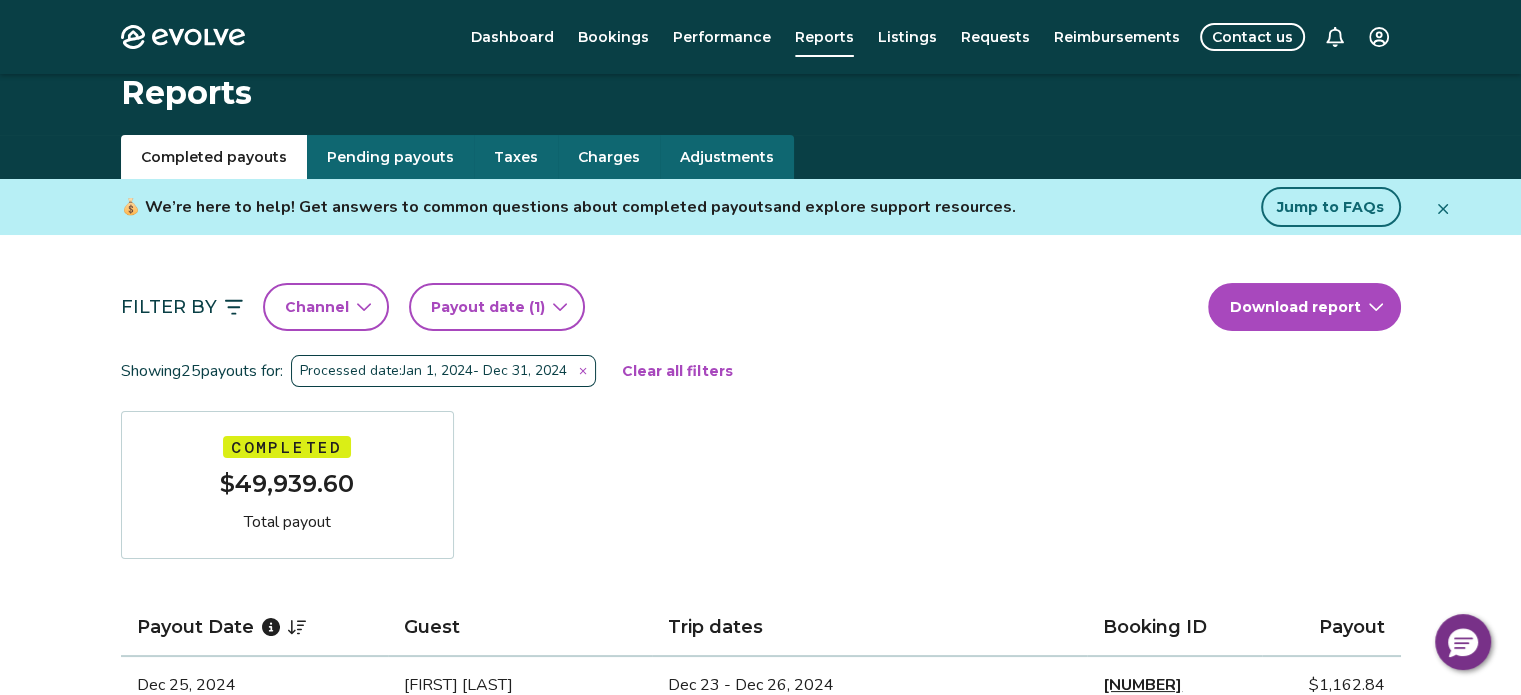 scroll, scrollTop: 0, scrollLeft: 0, axis: both 